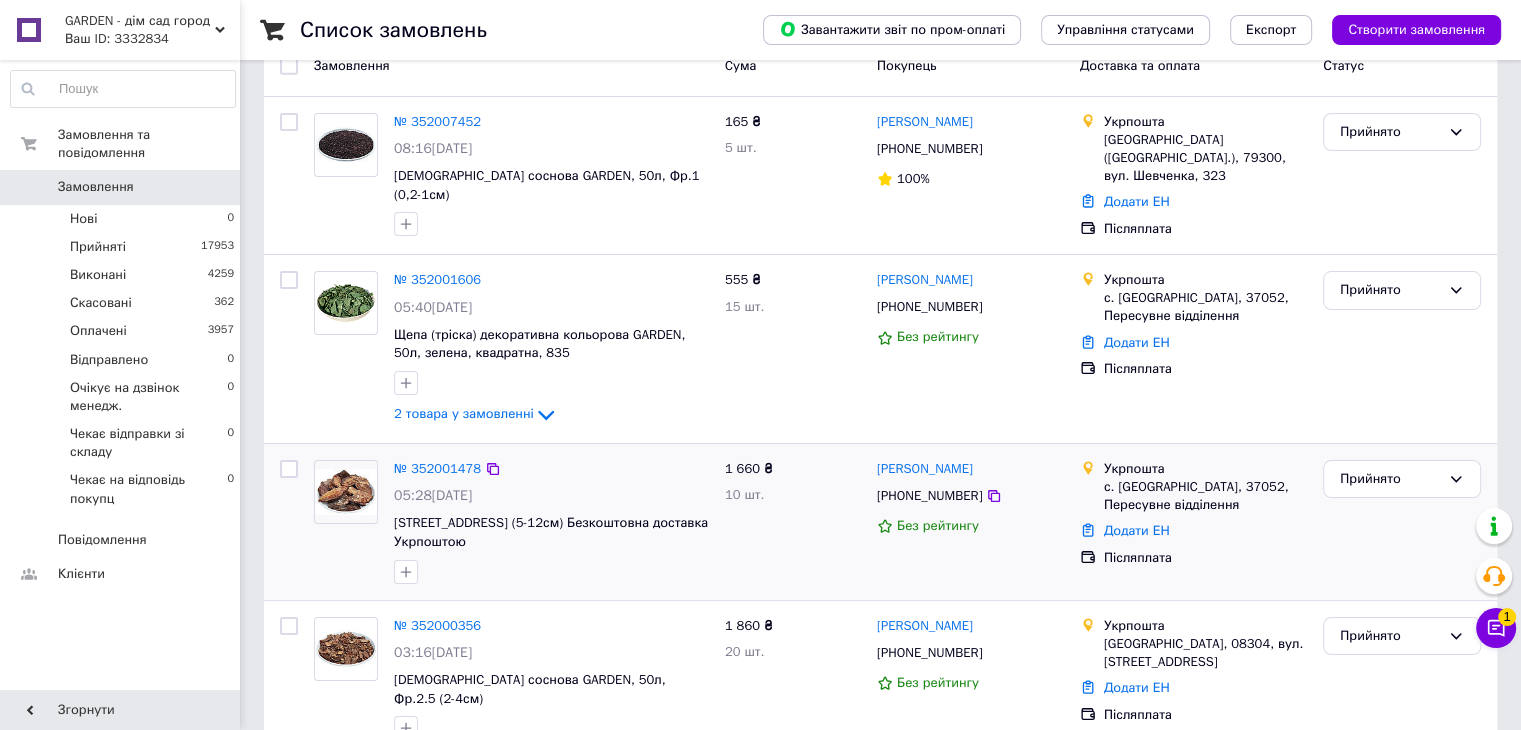 scroll, scrollTop: 0, scrollLeft: 0, axis: both 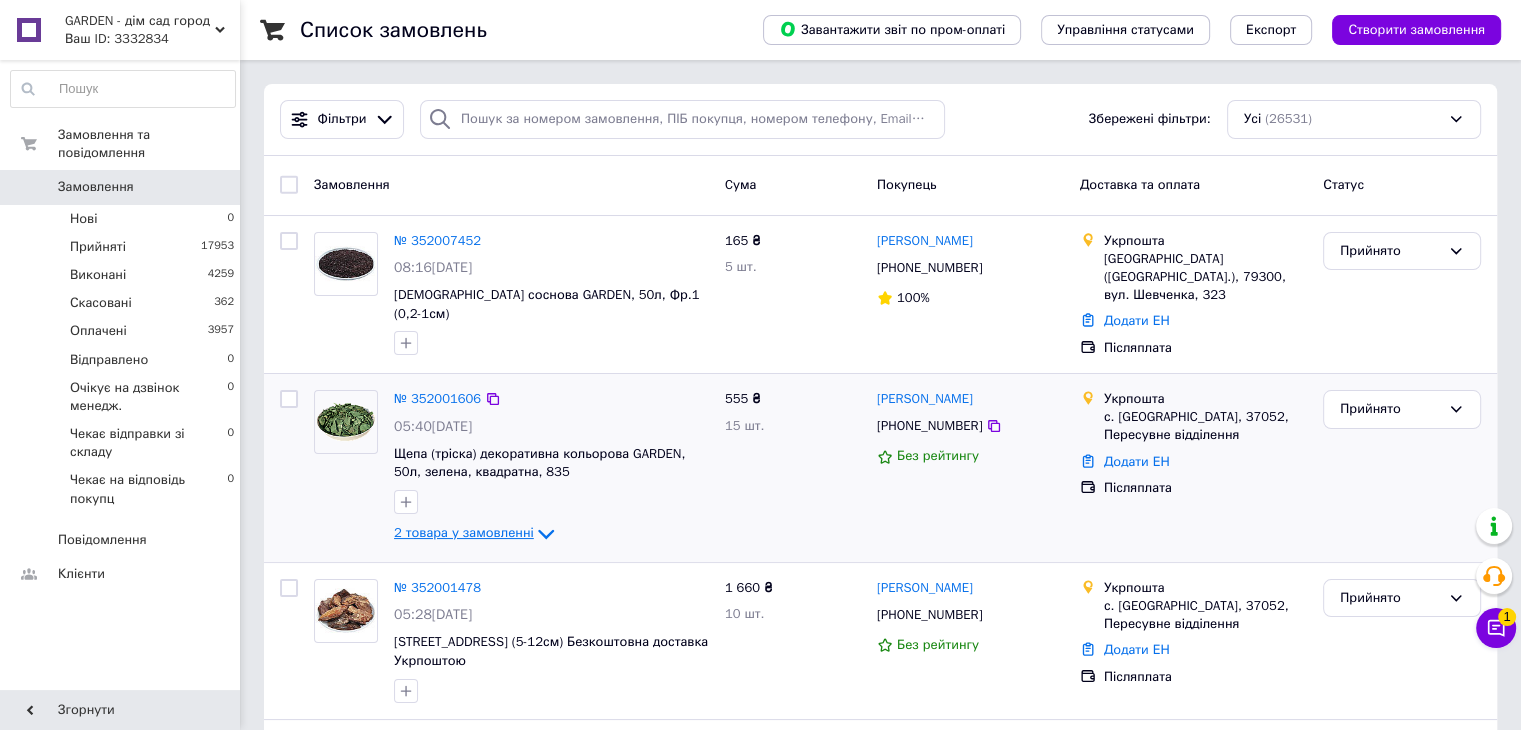 click 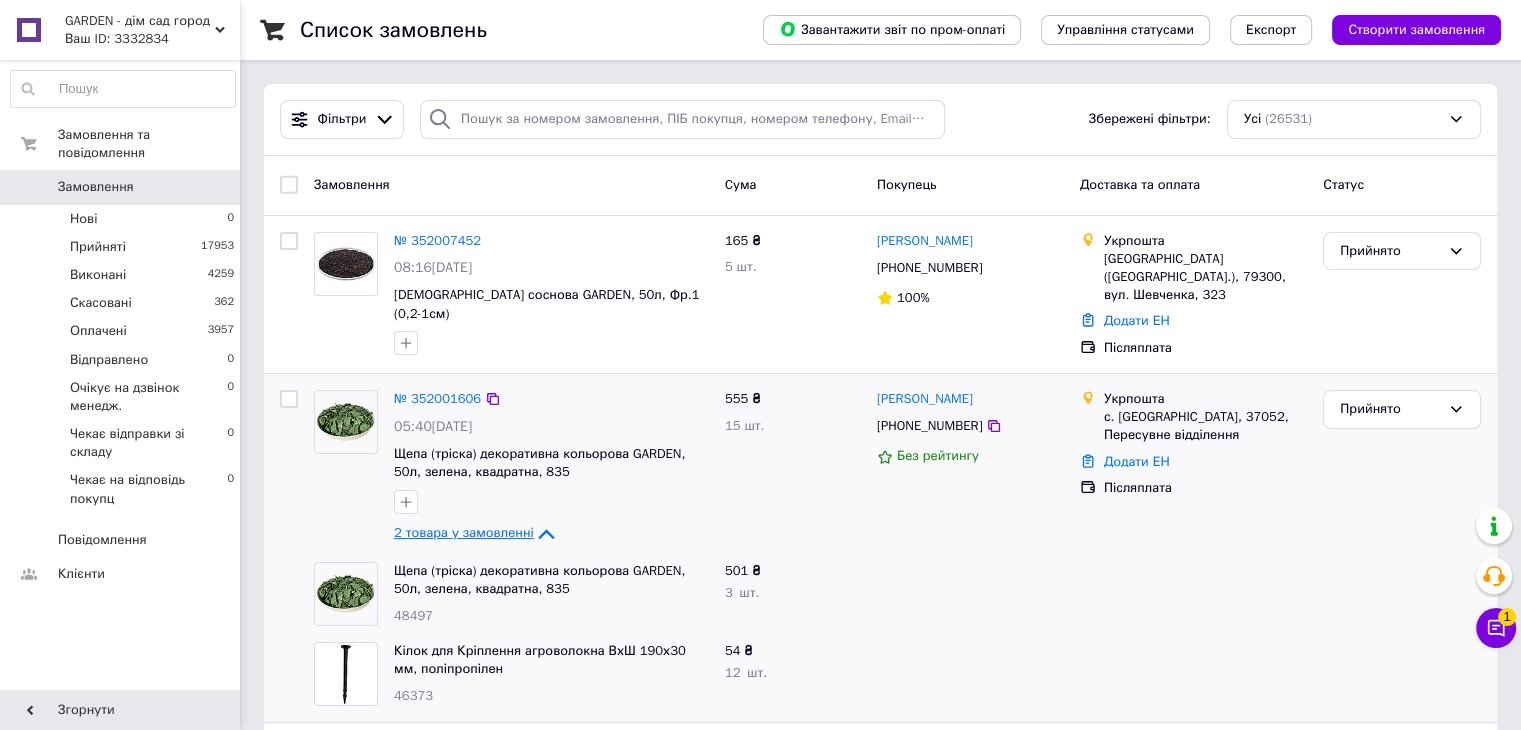 scroll, scrollTop: 100, scrollLeft: 0, axis: vertical 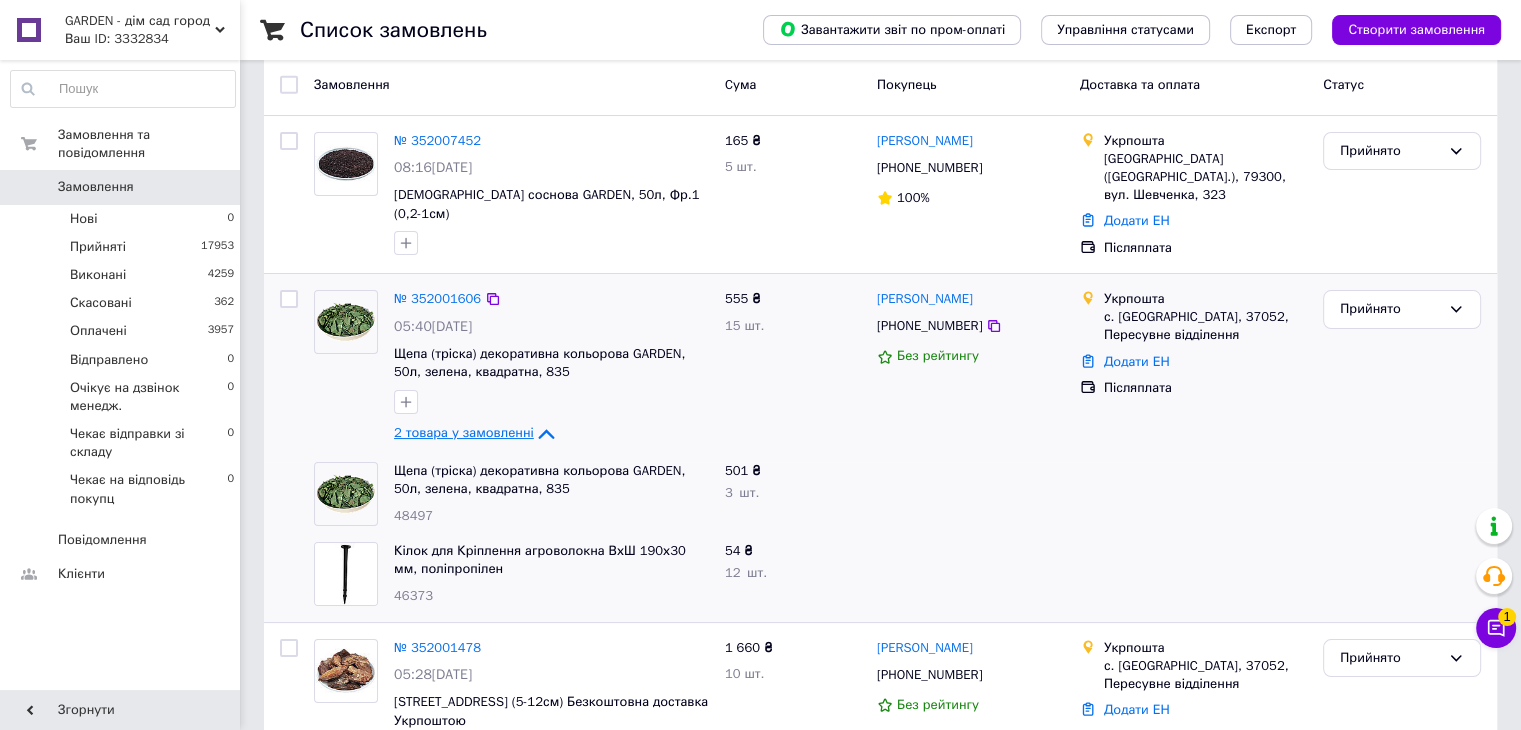 click 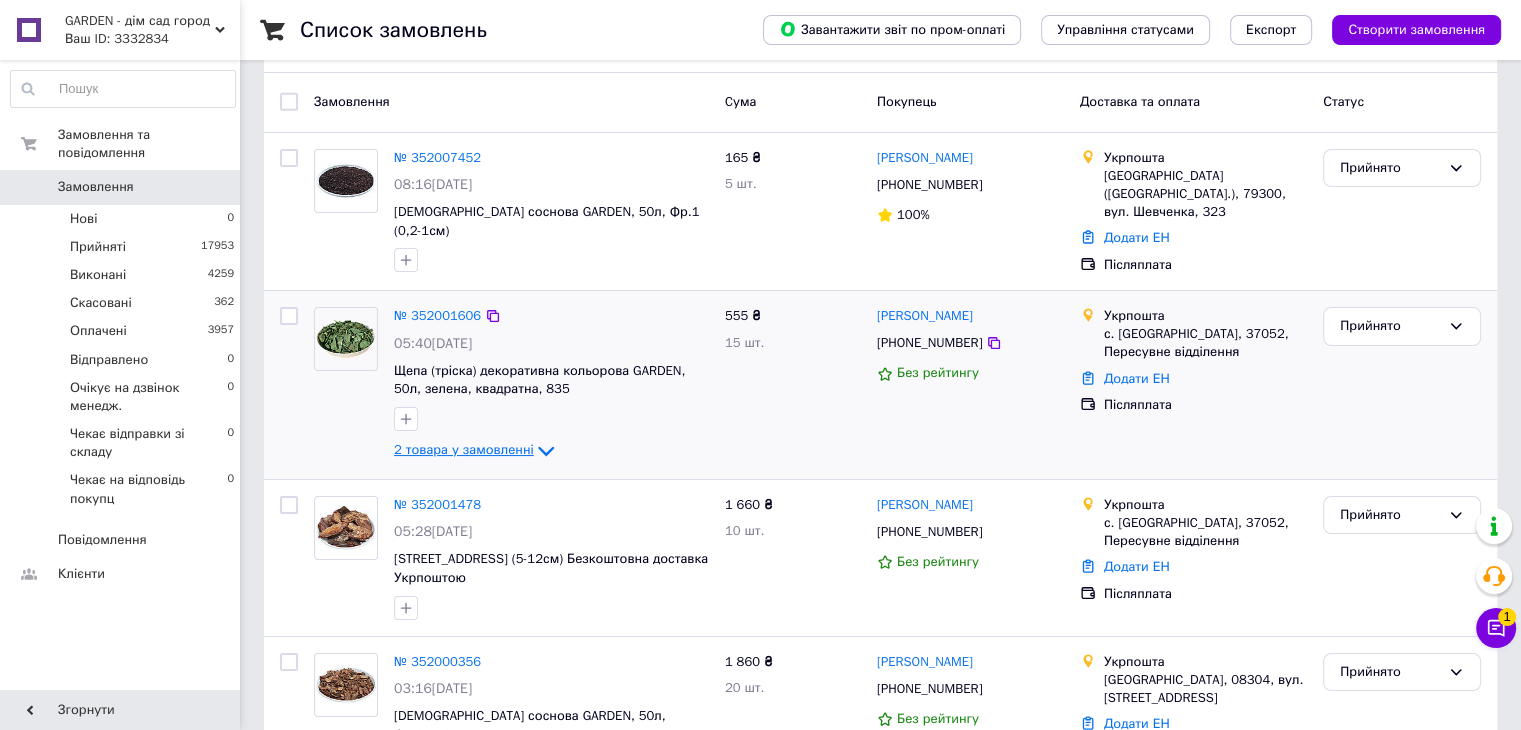 scroll, scrollTop: 0, scrollLeft: 0, axis: both 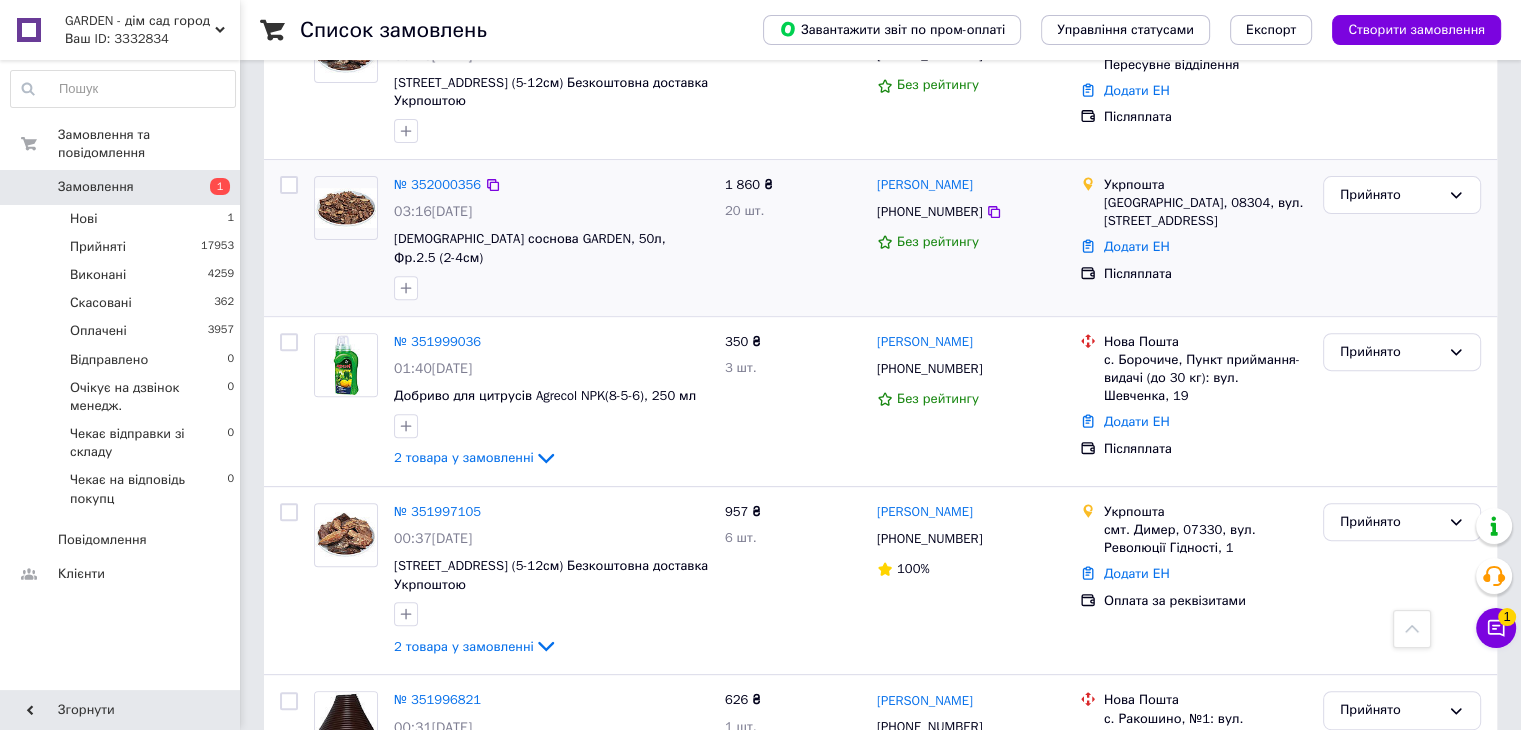 click on "Без рейтингу" at bounding box center [970, 242] 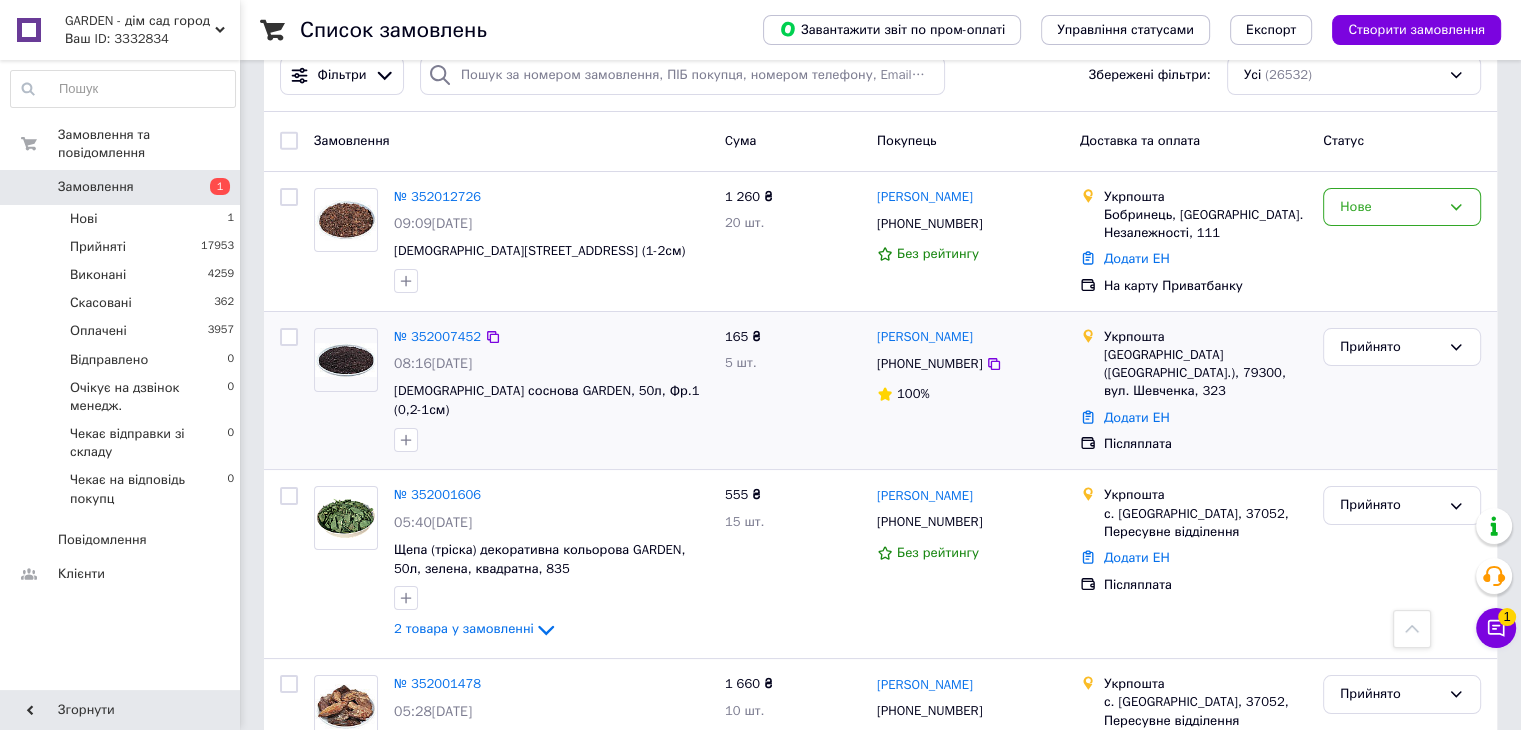 scroll, scrollTop: 0, scrollLeft: 0, axis: both 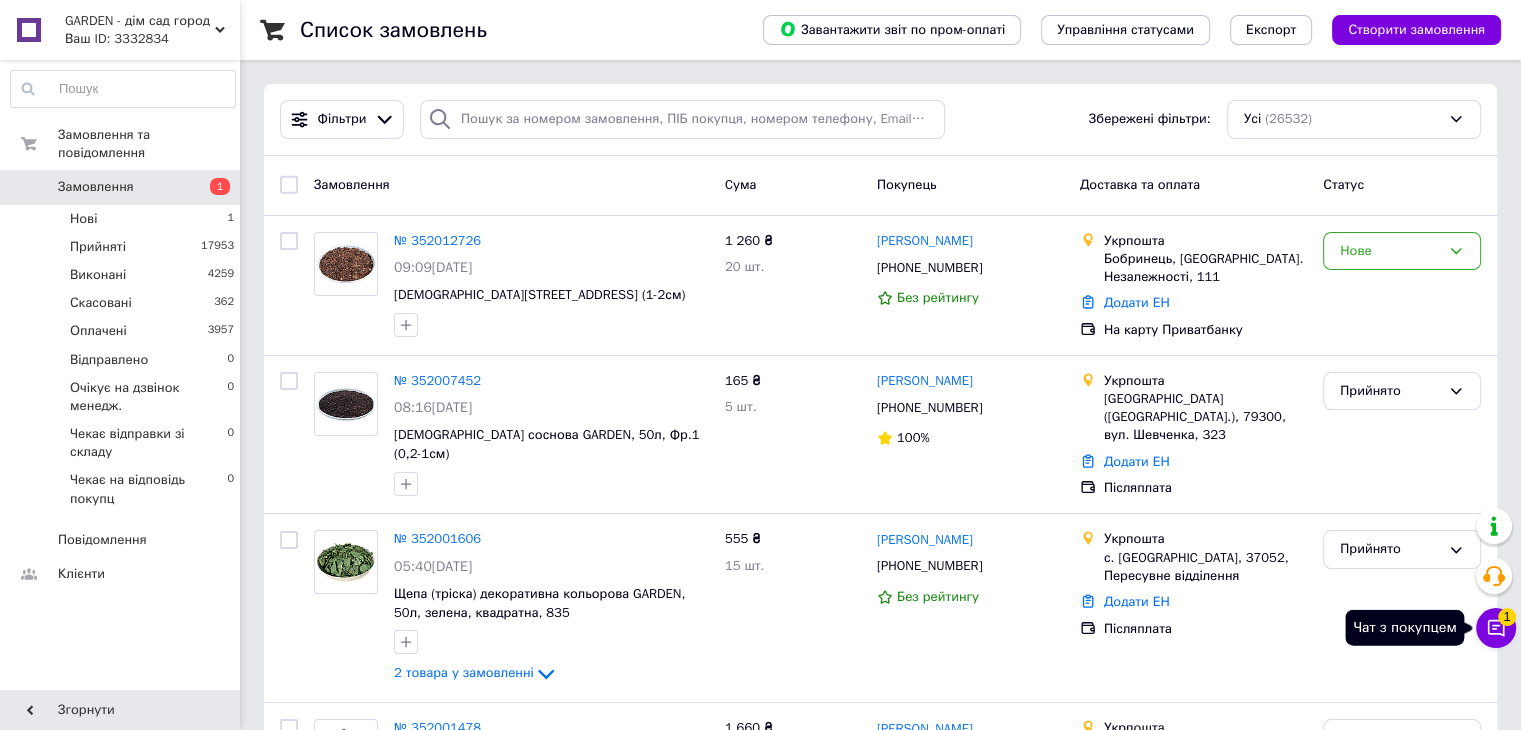 click 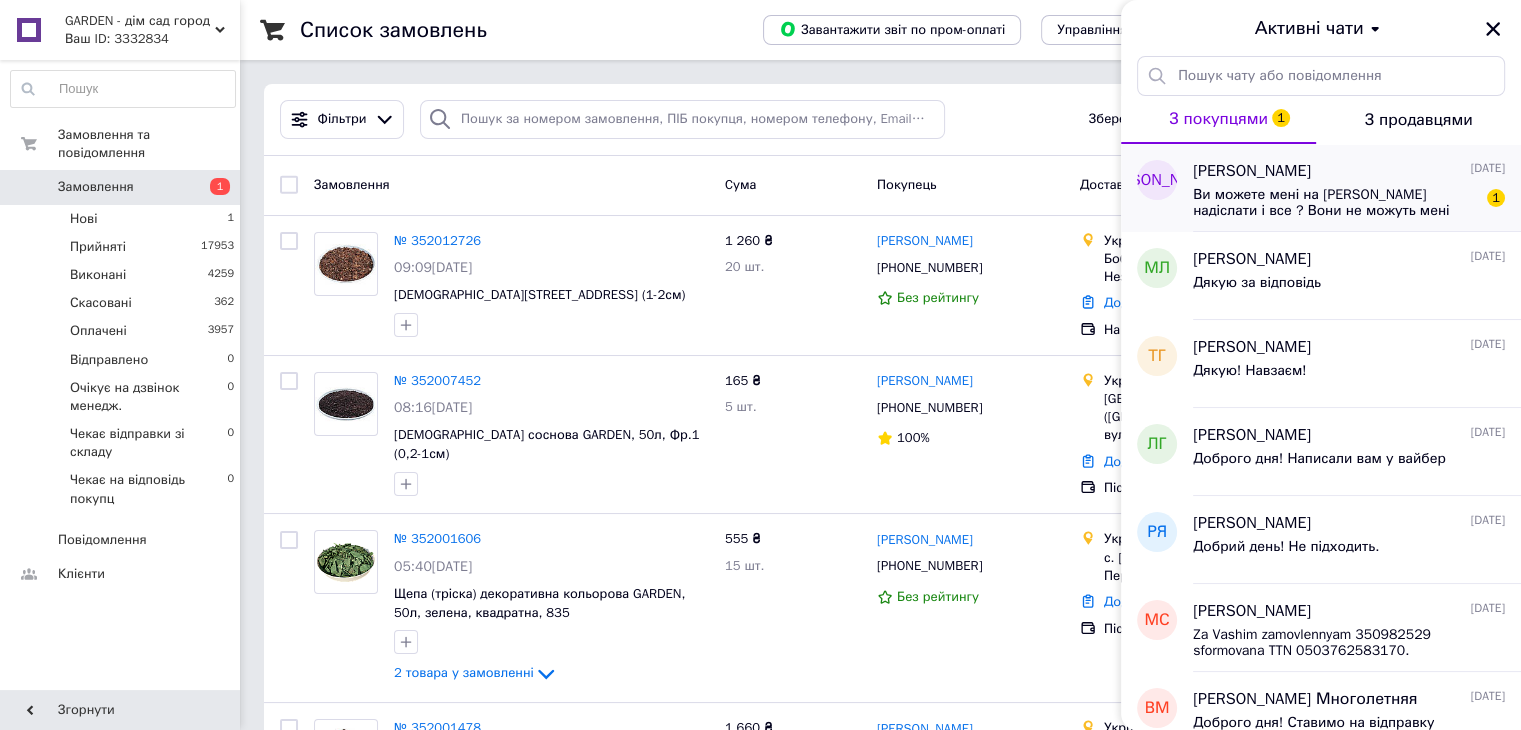 click on "Ви можете мені на [PERSON_NAME] надіслати і все ? Вони не можуть мені додзвонитися бо я постійно працюю ." at bounding box center [1335, 203] 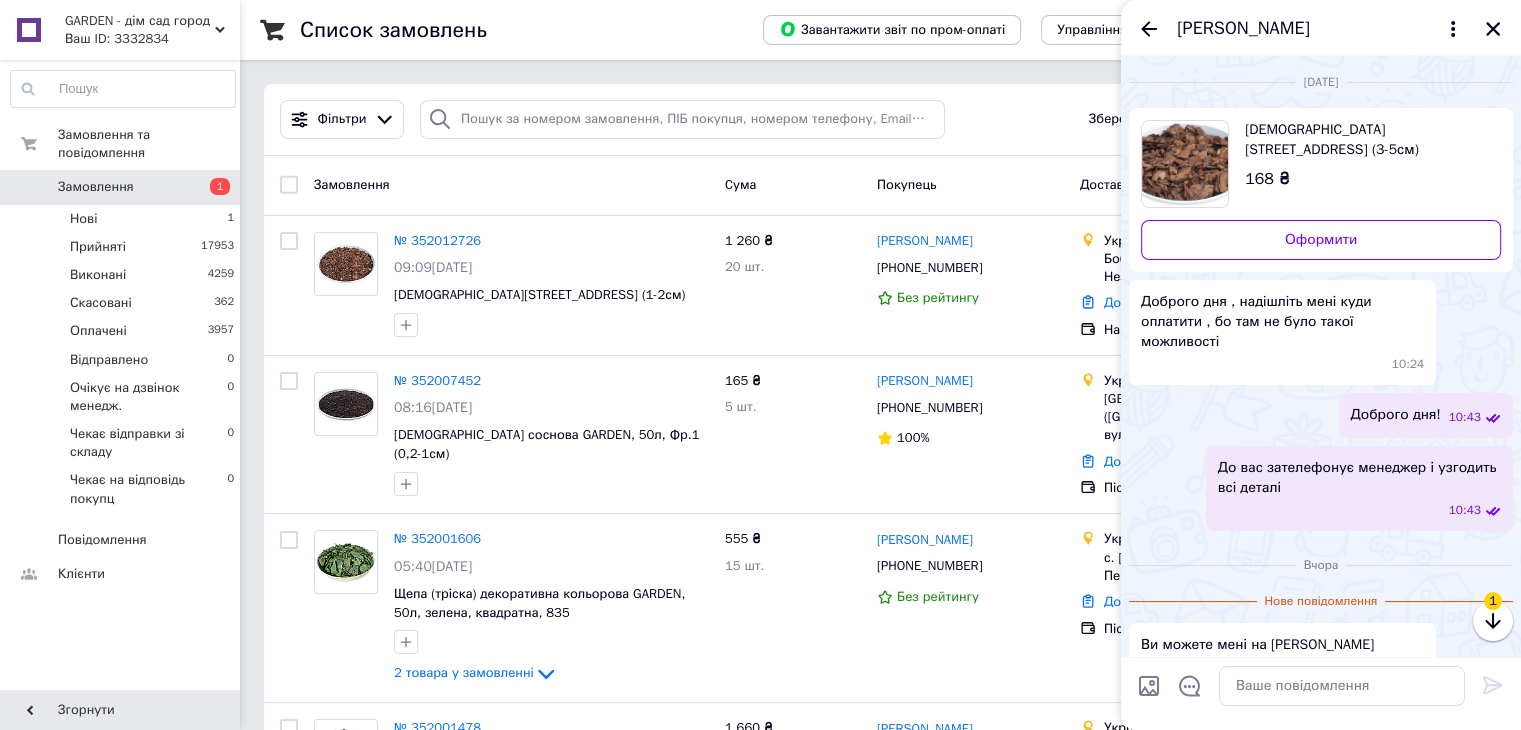 scroll, scrollTop: 60, scrollLeft: 0, axis: vertical 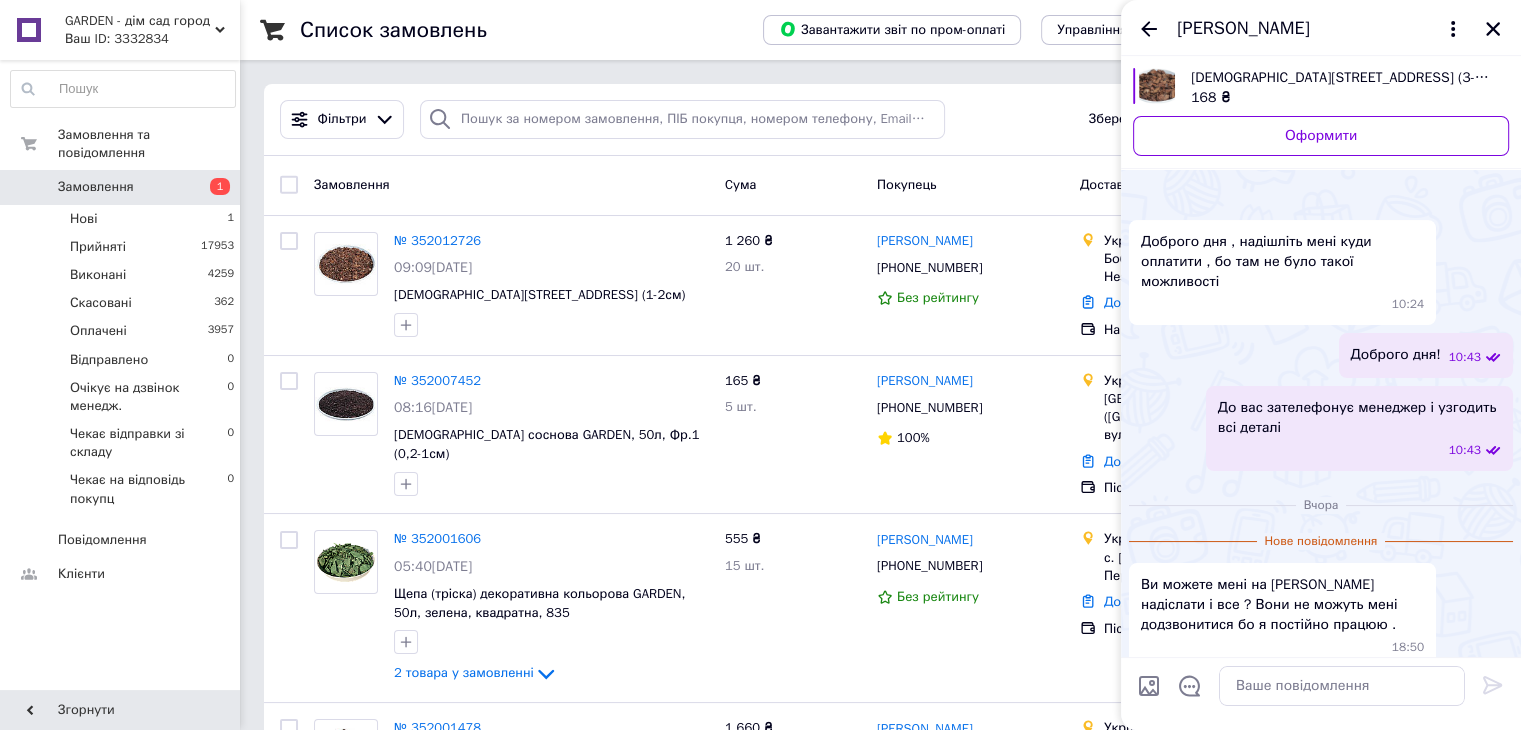 click on "[PERSON_NAME]" at bounding box center (1243, 29) 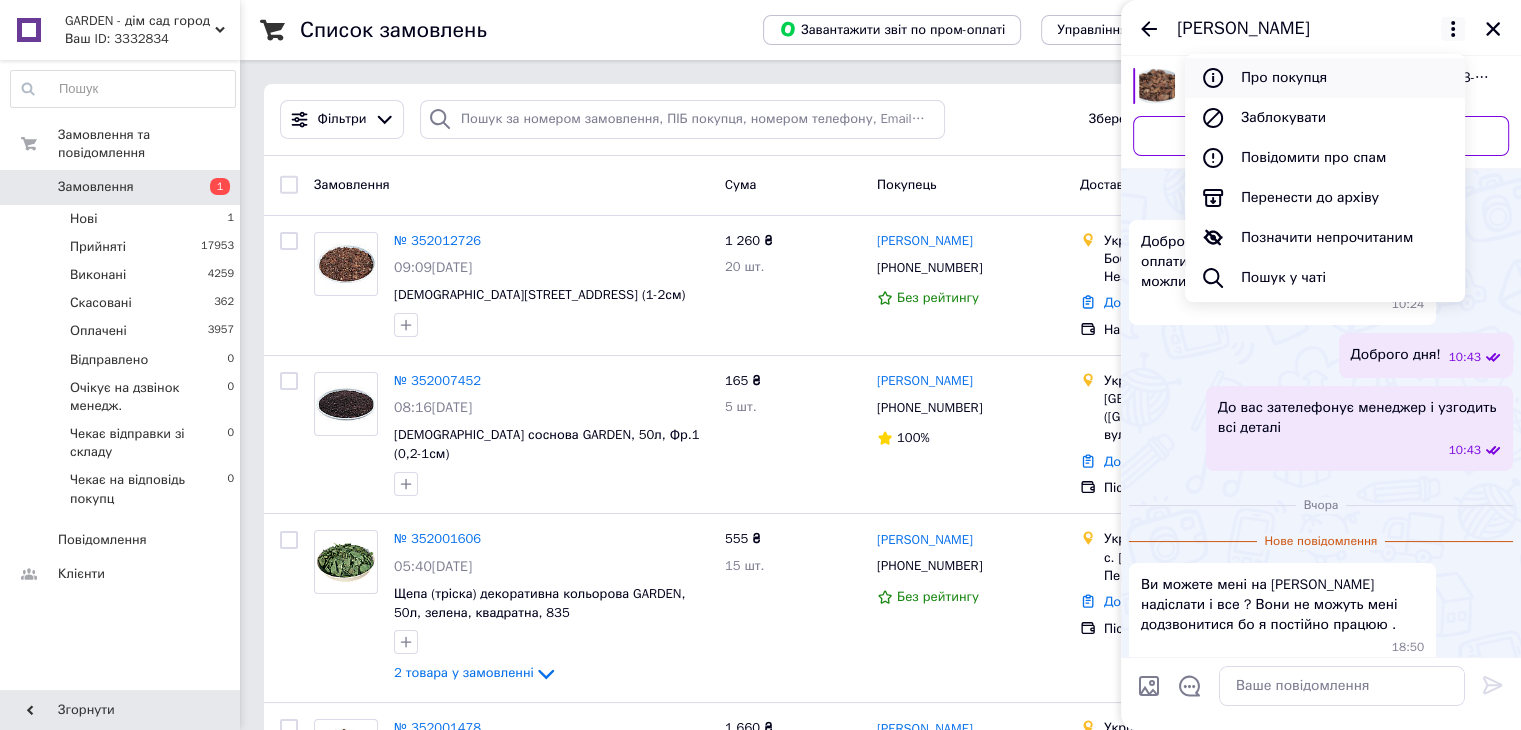 click on "Про покупця" at bounding box center [1325, 78] 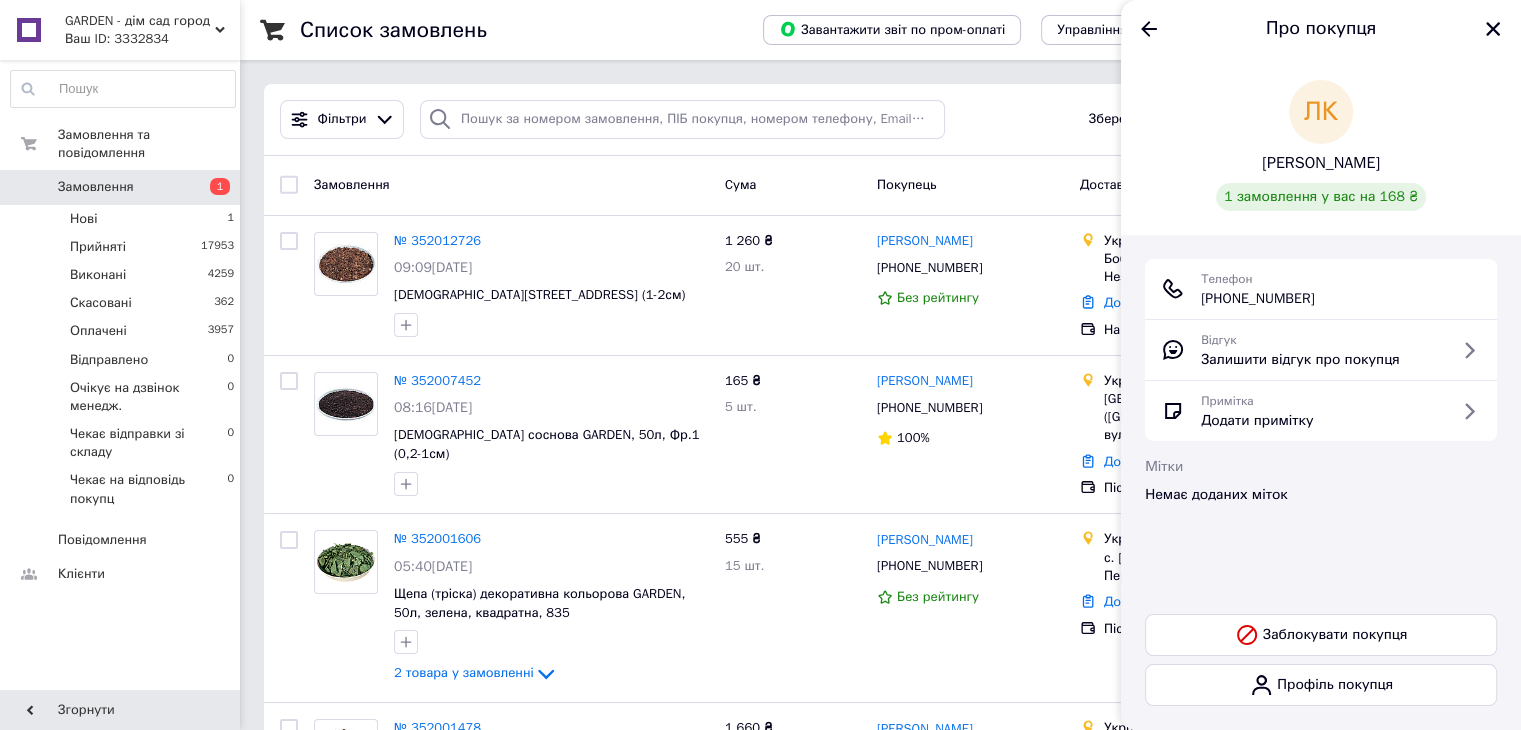 drag, startPoint x: 1340, startPoint y: 304, endPoint x: 1226, endPoint y: 307, distance: 114.03947 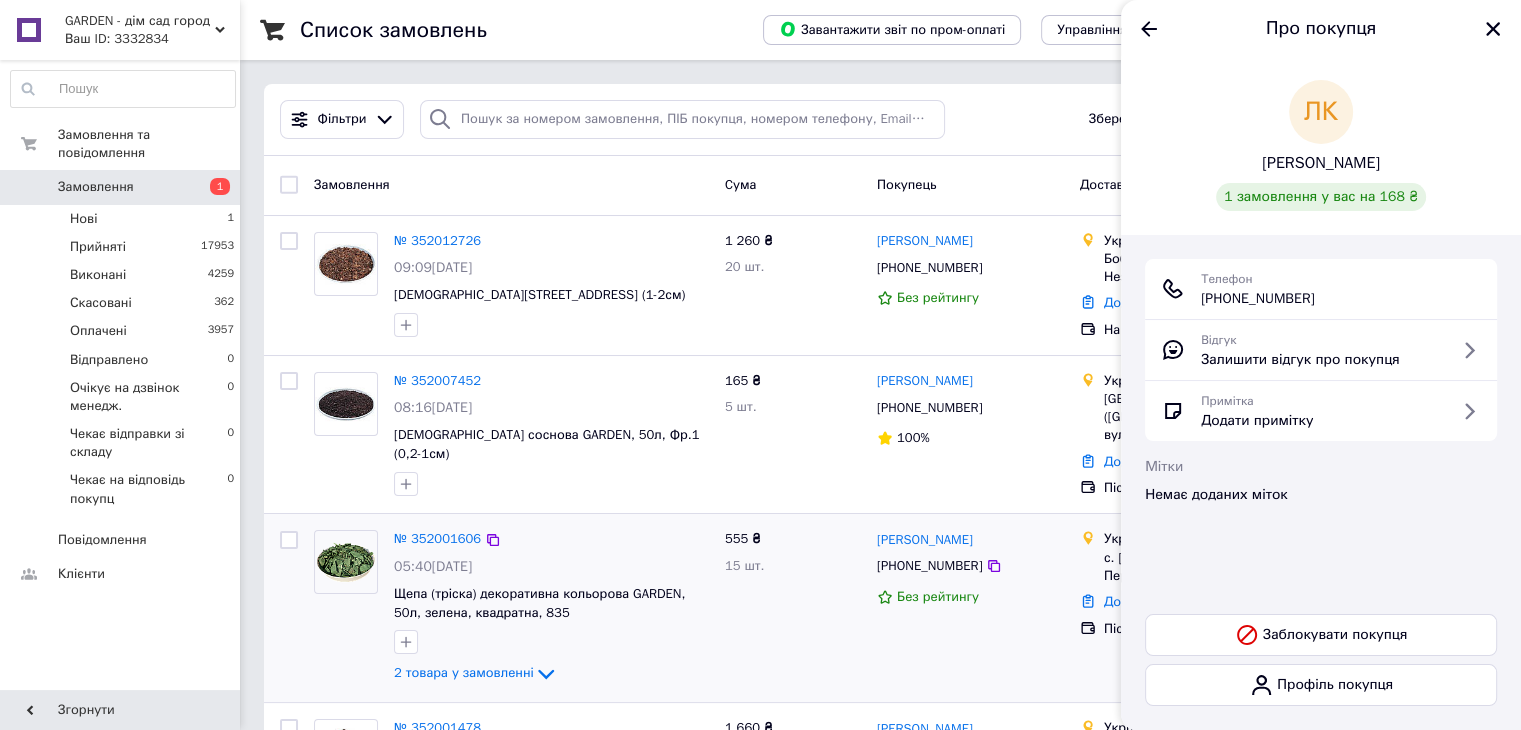 copy on "[PHONE_NUMBER]" 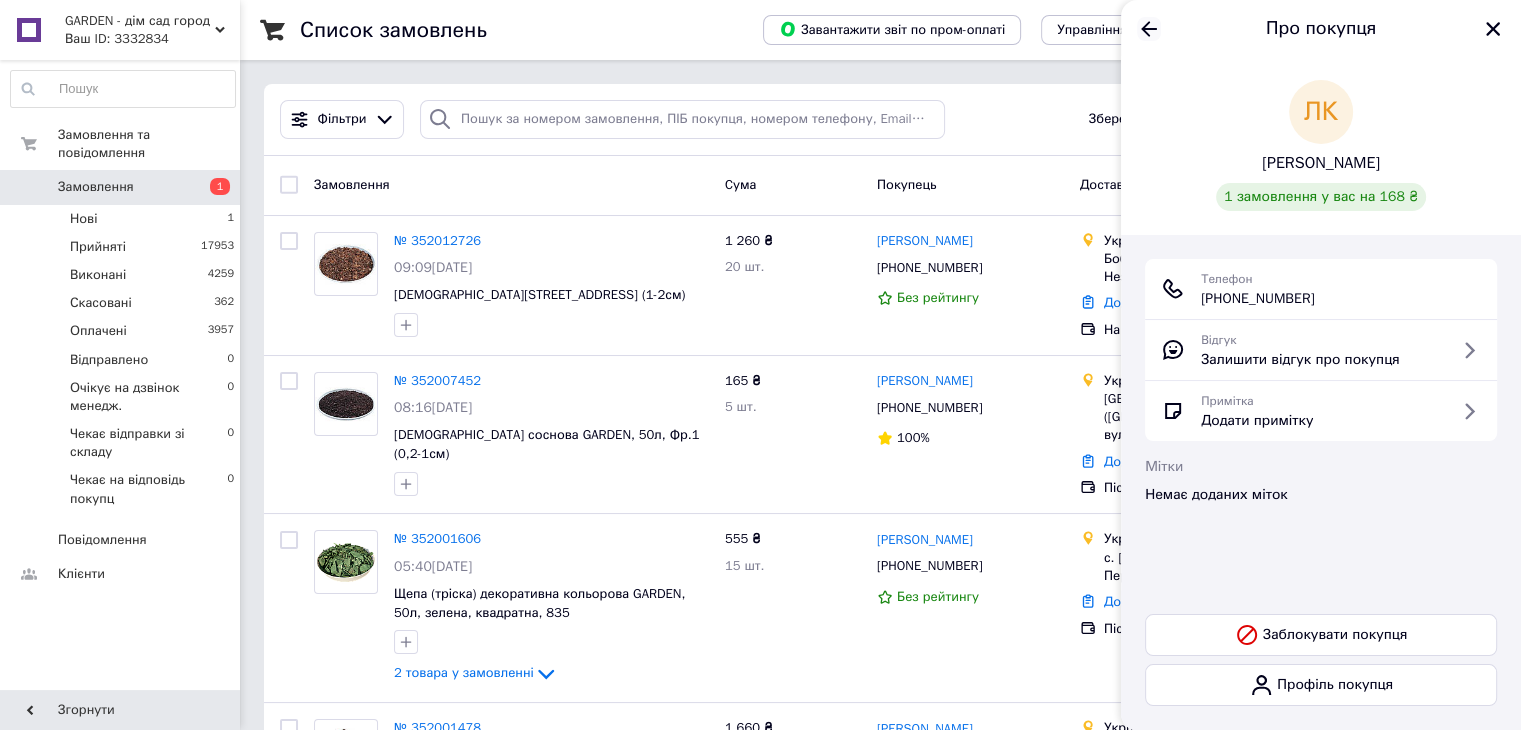 click 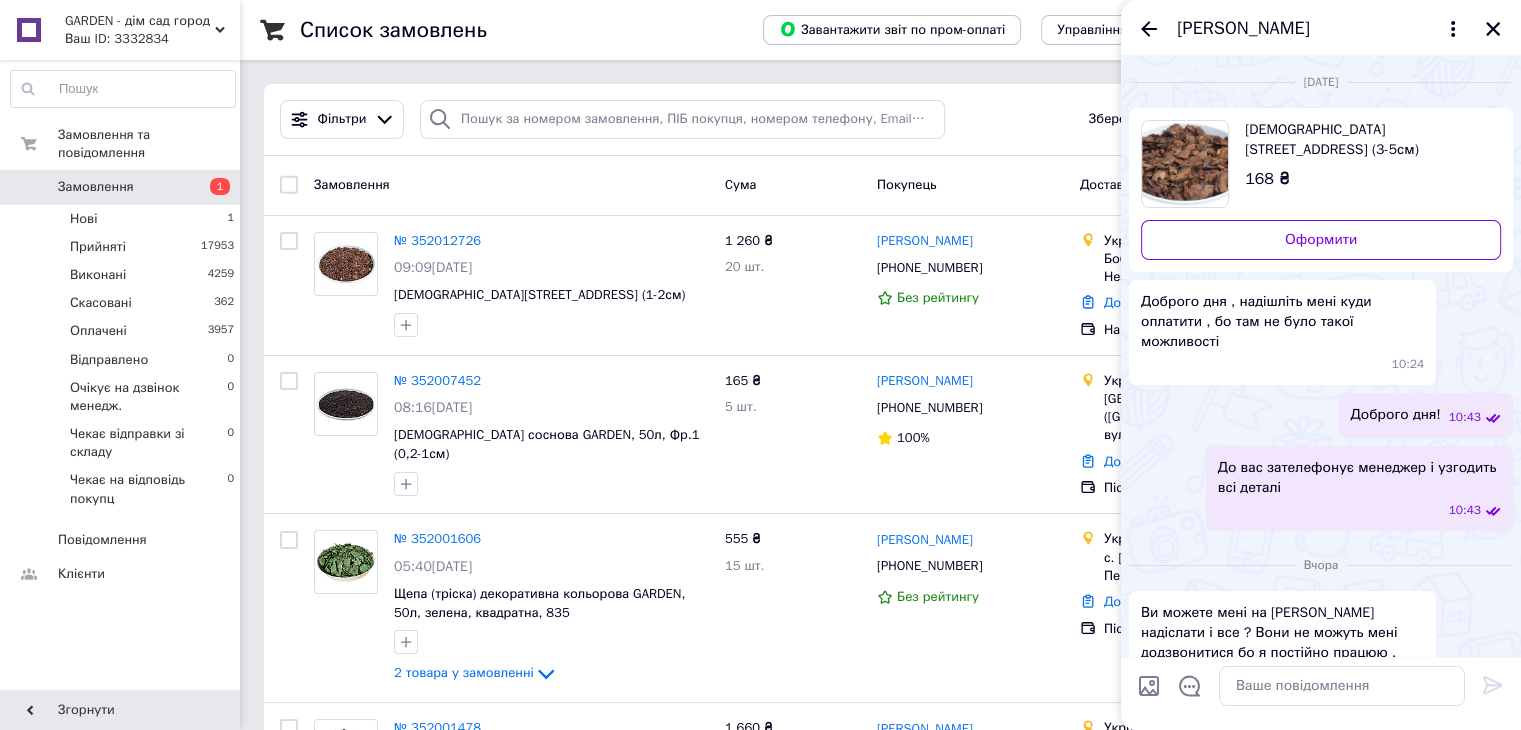 scroll, scrollTop: 28, scrollLeft: 0, axis: vertical 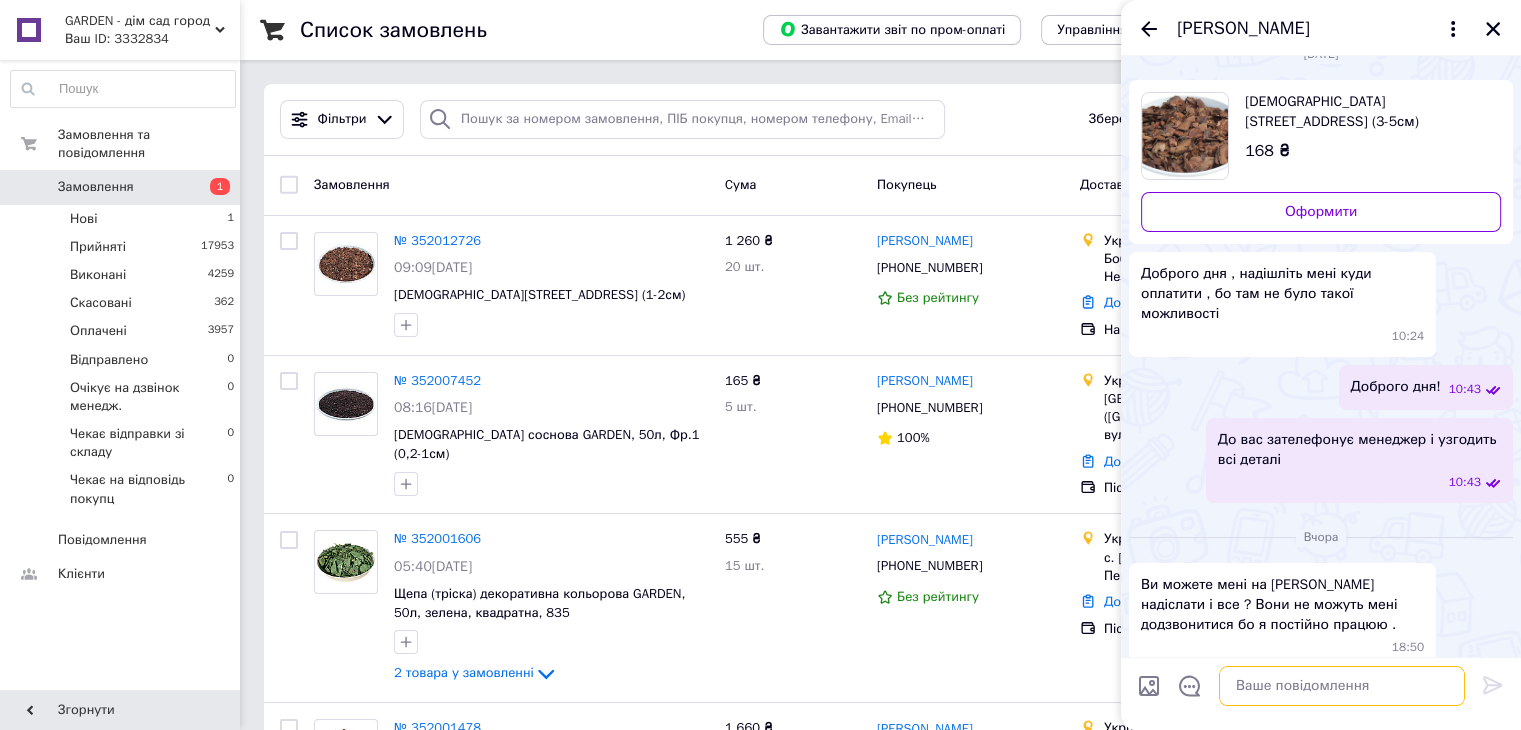 click at bounding box center (1342, 686) 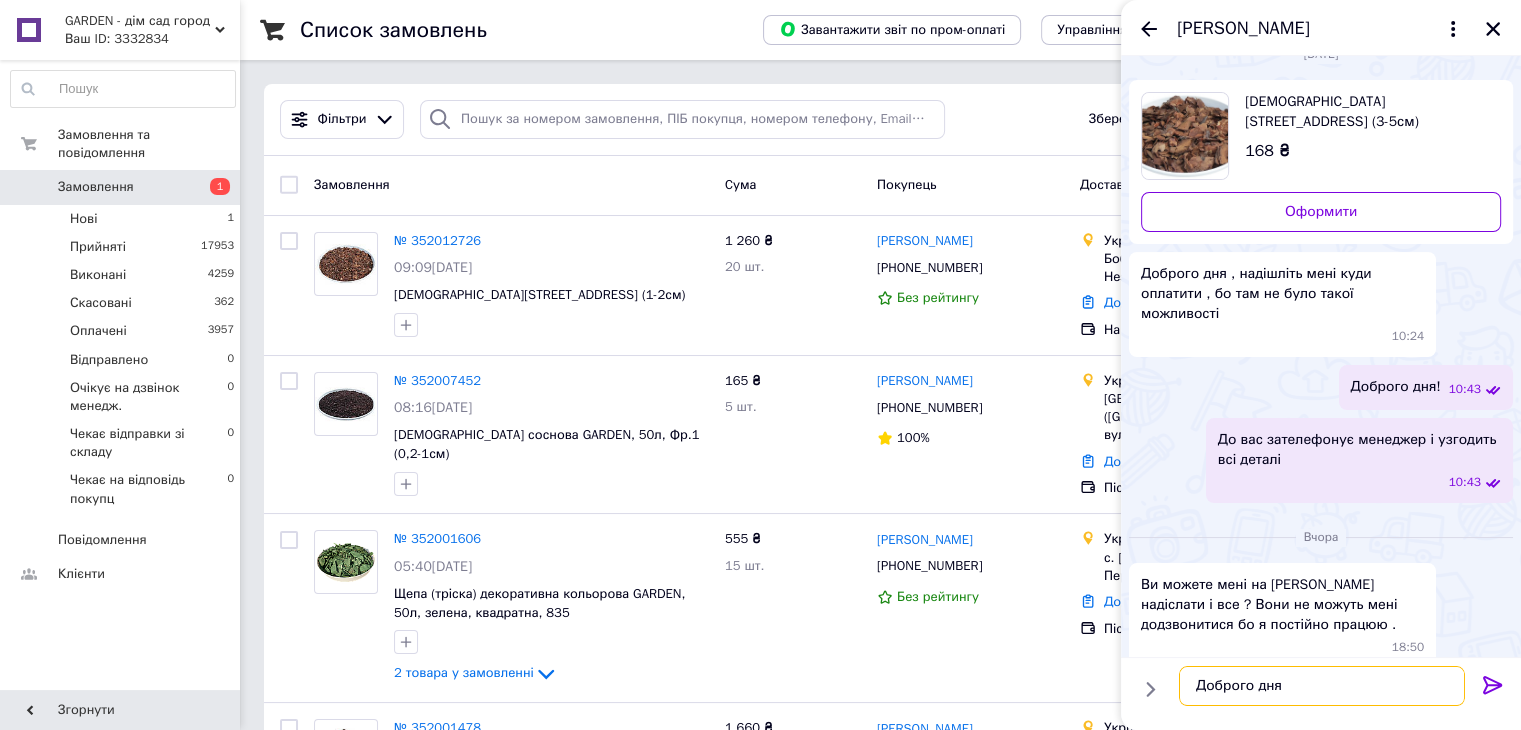 type on "Доброго дня!" 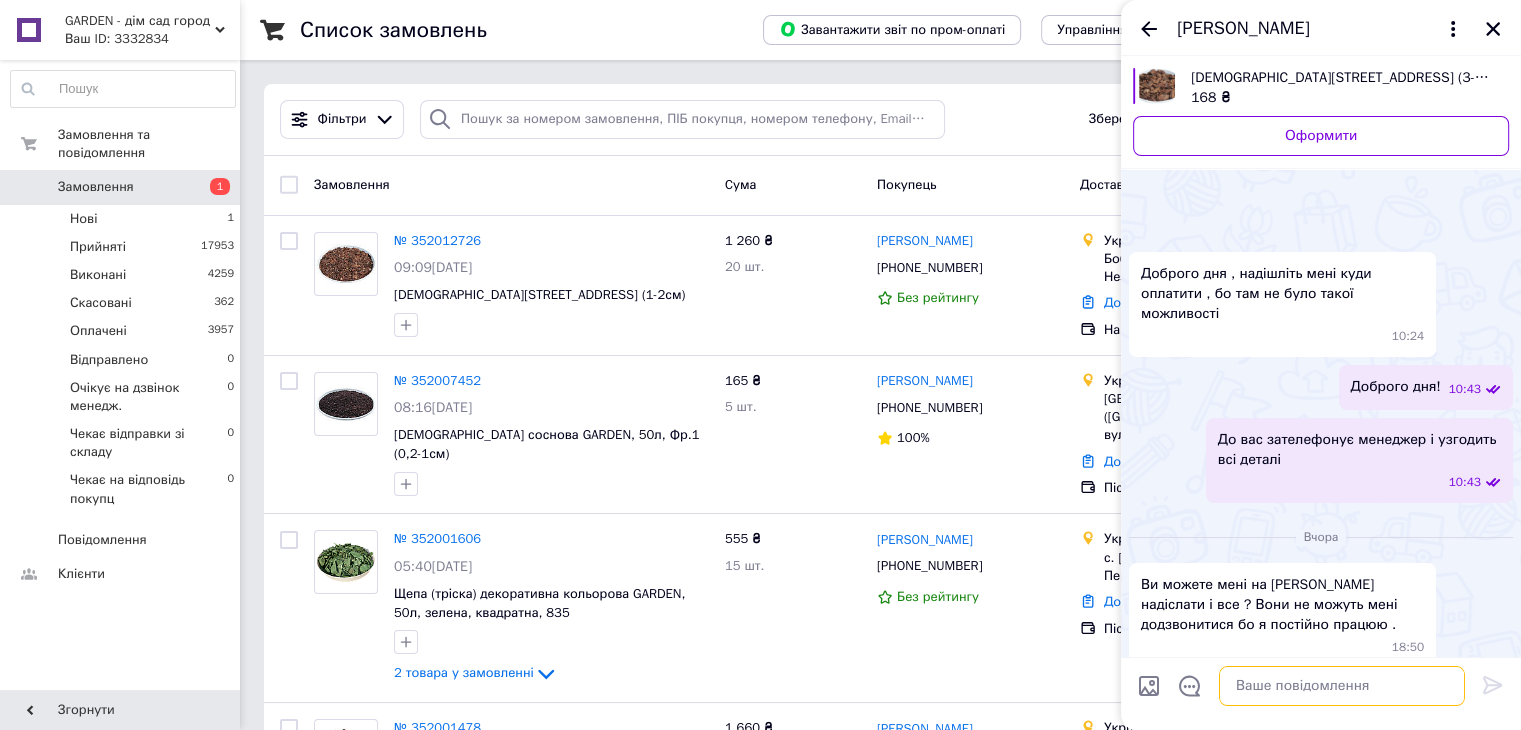 scroll, scrollTop: 133, scrollLeft: 0, axis: vertical 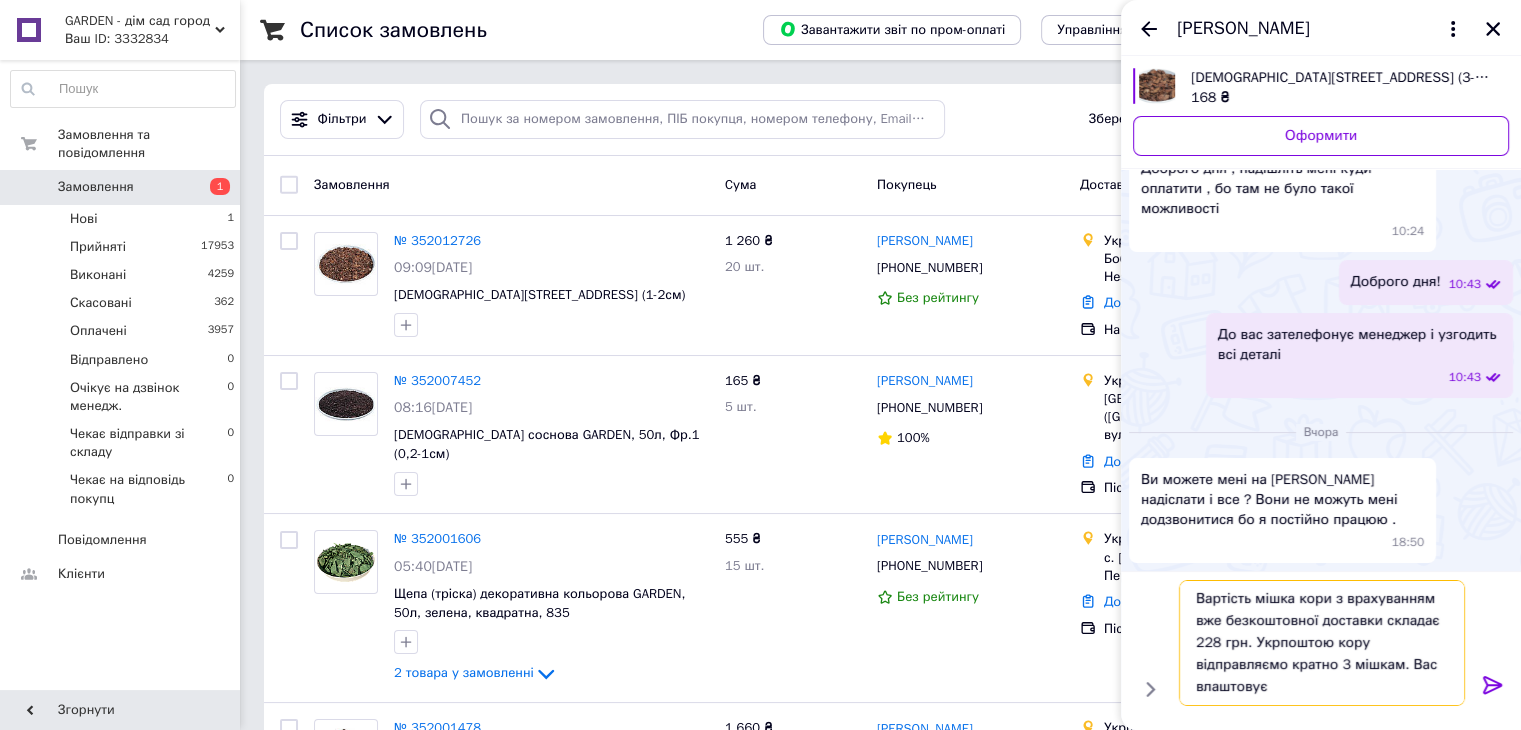 type on "Вартість мішка кори з врахуванням  вже безкоштовної доставки складає 228 грн. Укрпоштою кору відправляємо кратно 3 мішкам. Вас влаштовує?" 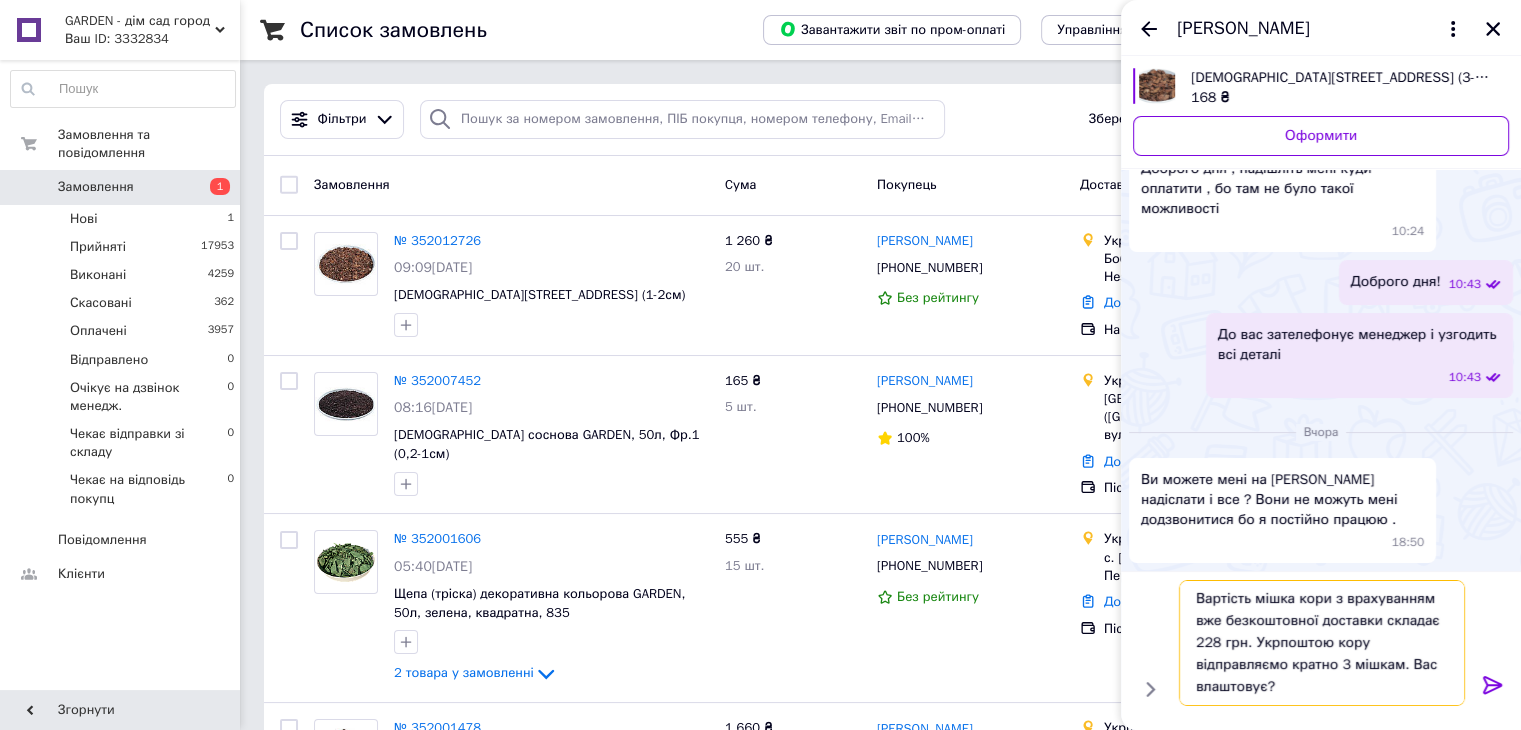 type 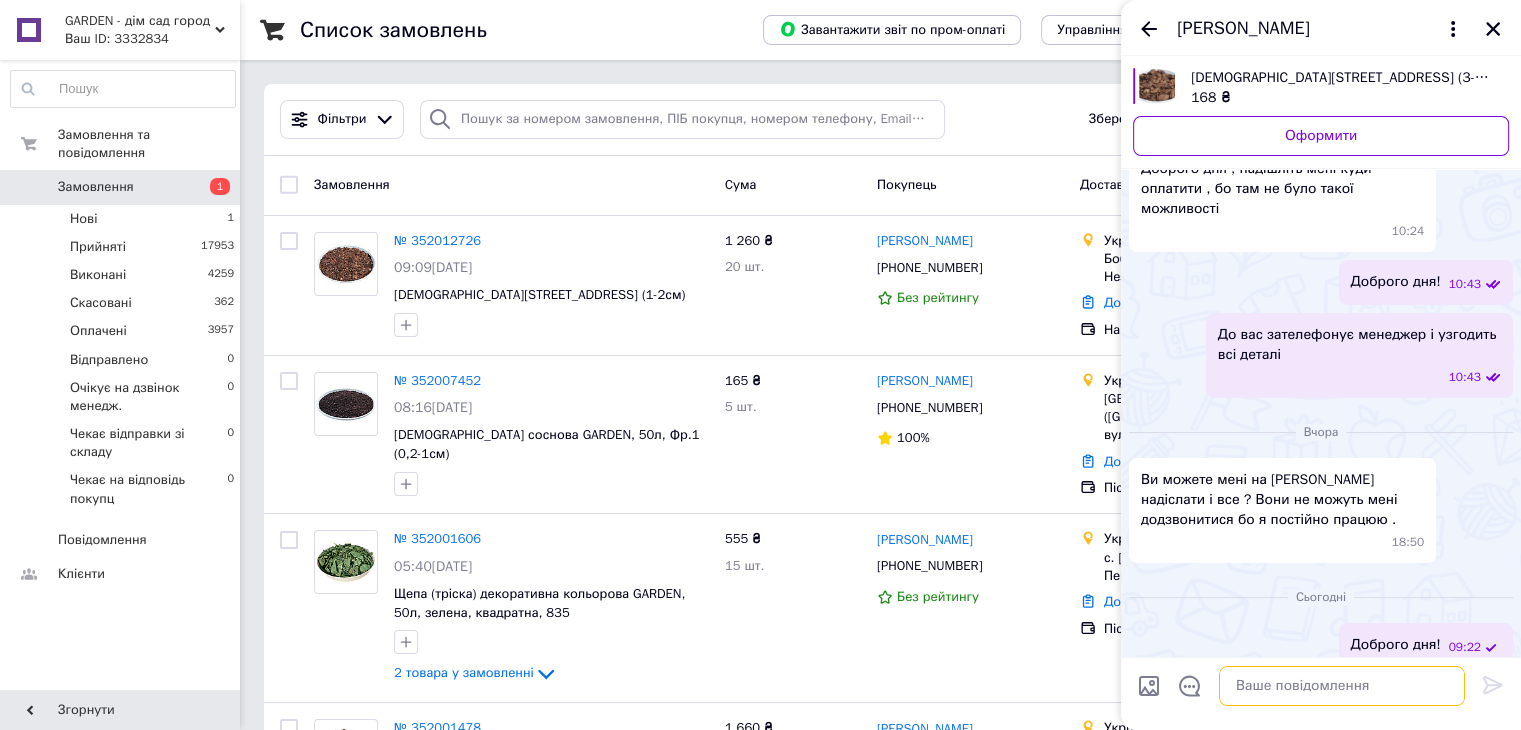 scroll, scrollTop: 0, scrollLeft: 0, axis: both 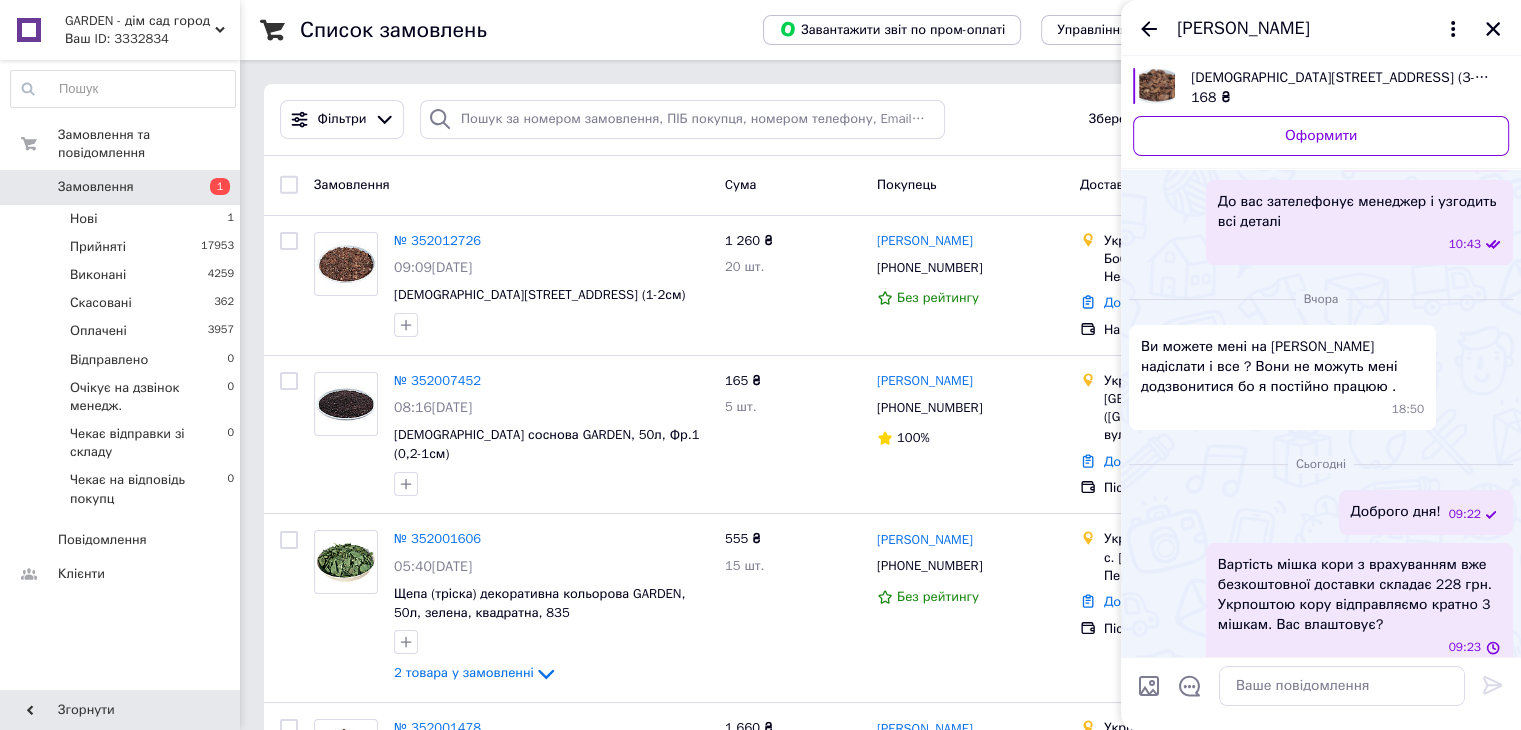 click 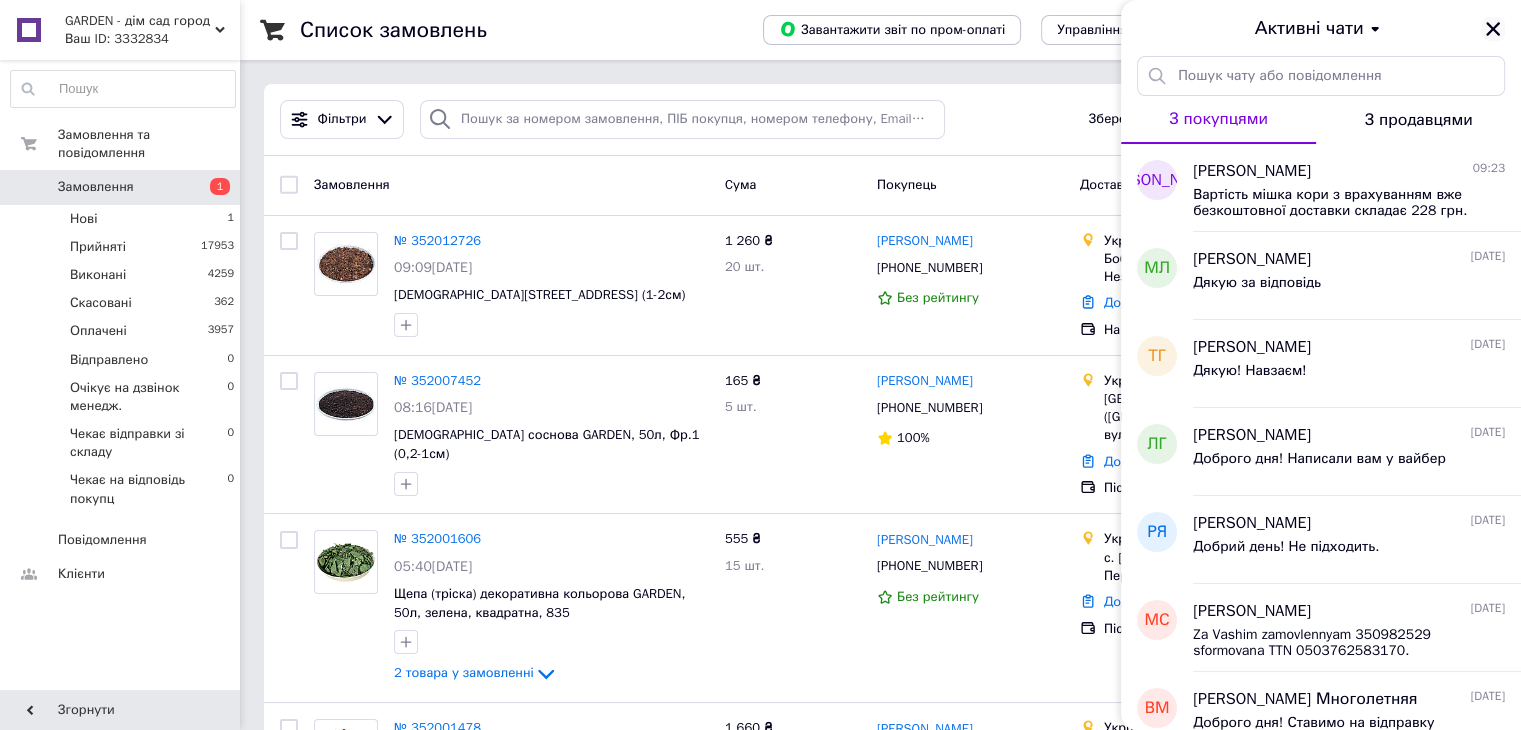 click 